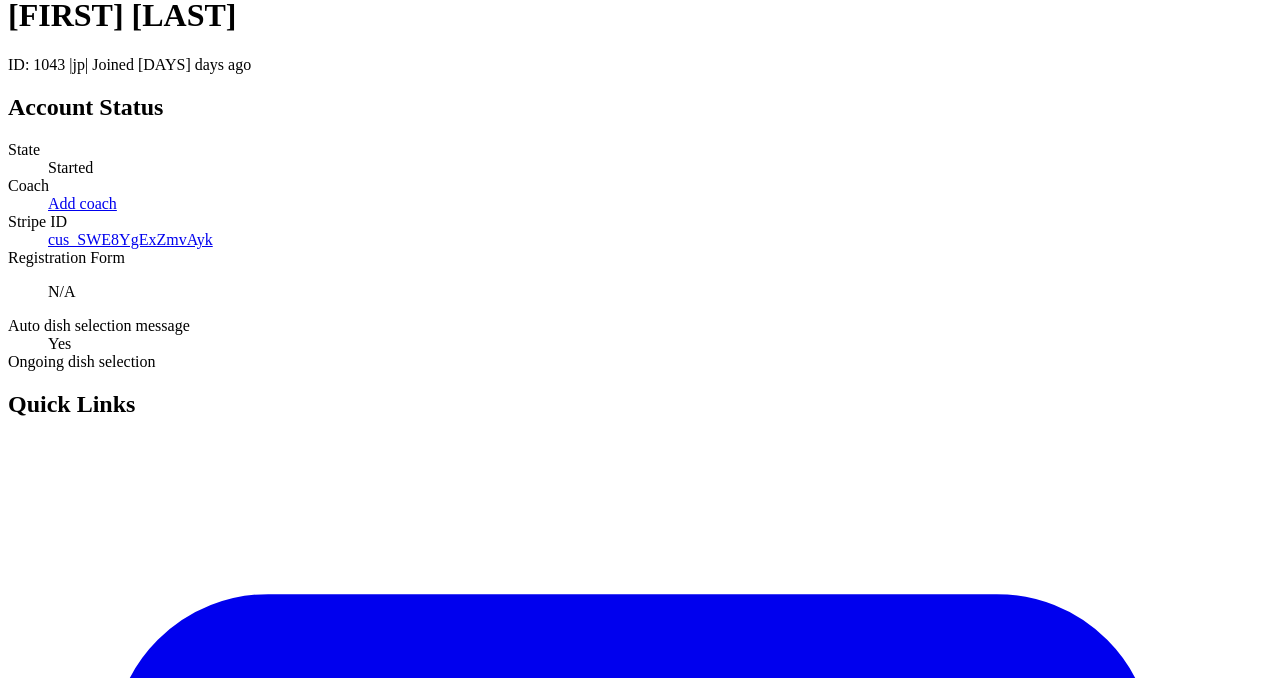 scroll, scrollTop: 0, scrollLeft: 0, axis: both 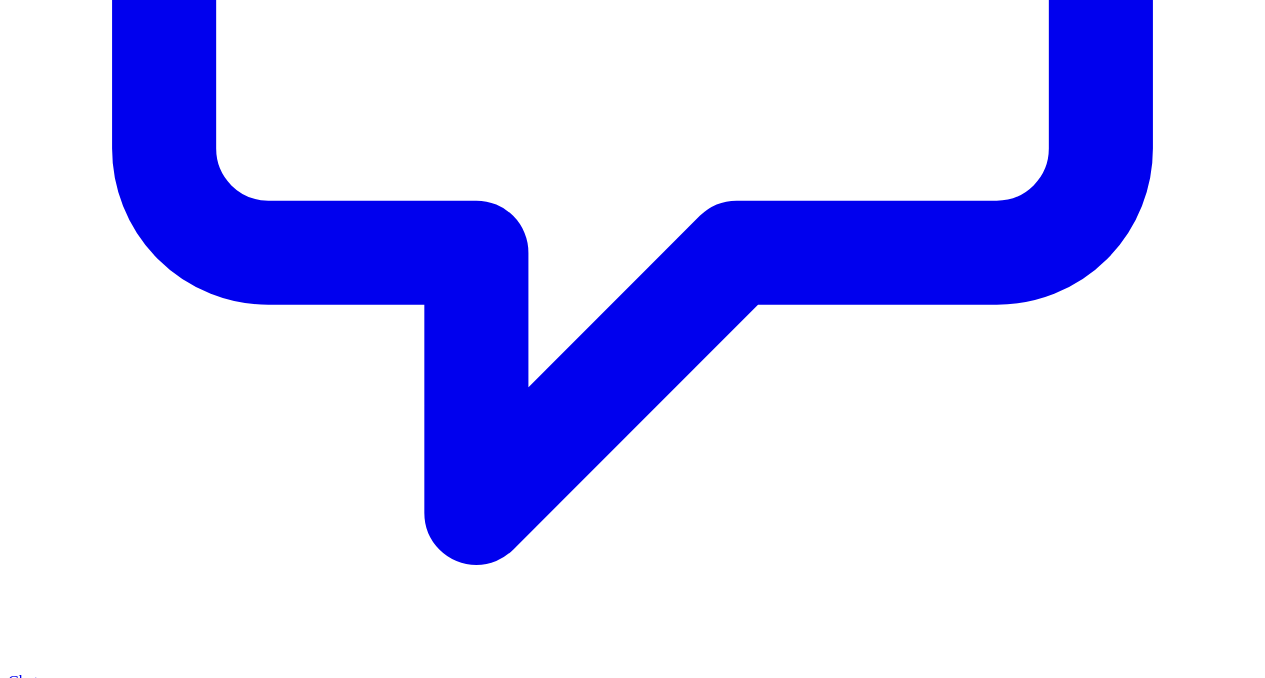 click on "ビーフステーキ(2)" at bounding box center (345, 7826) 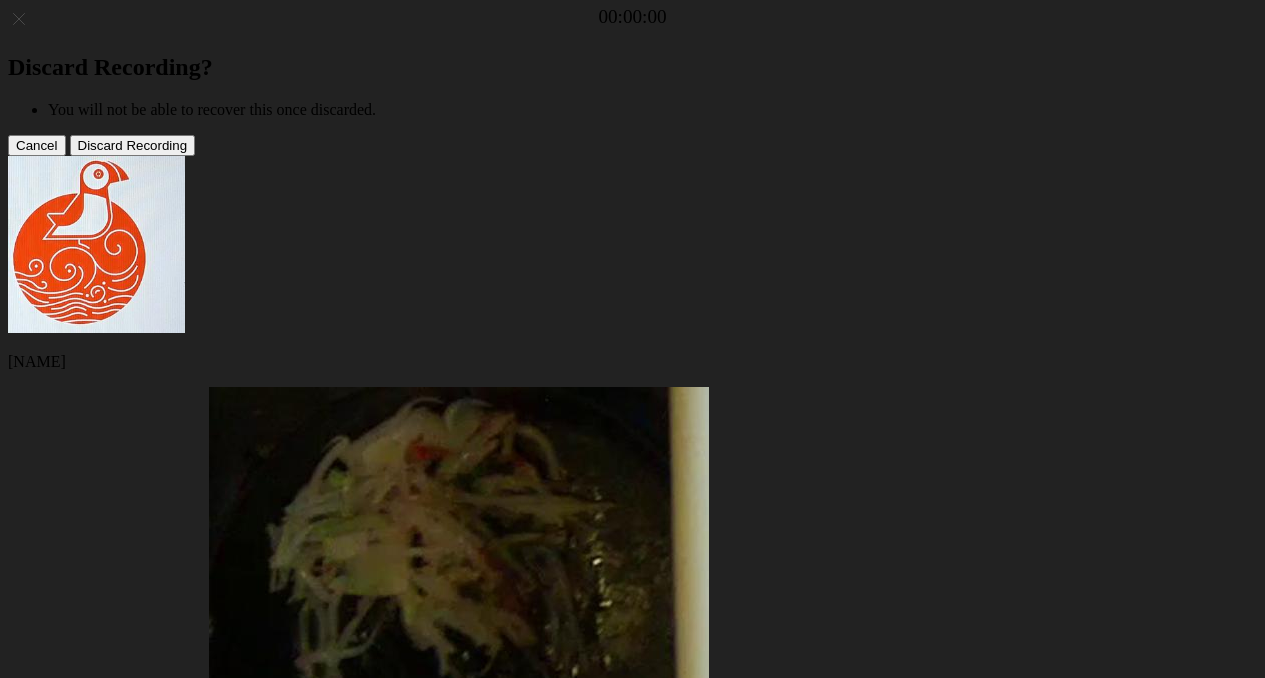 scroll, scrollTop: 0, scrollLeft: 0, axis: both 